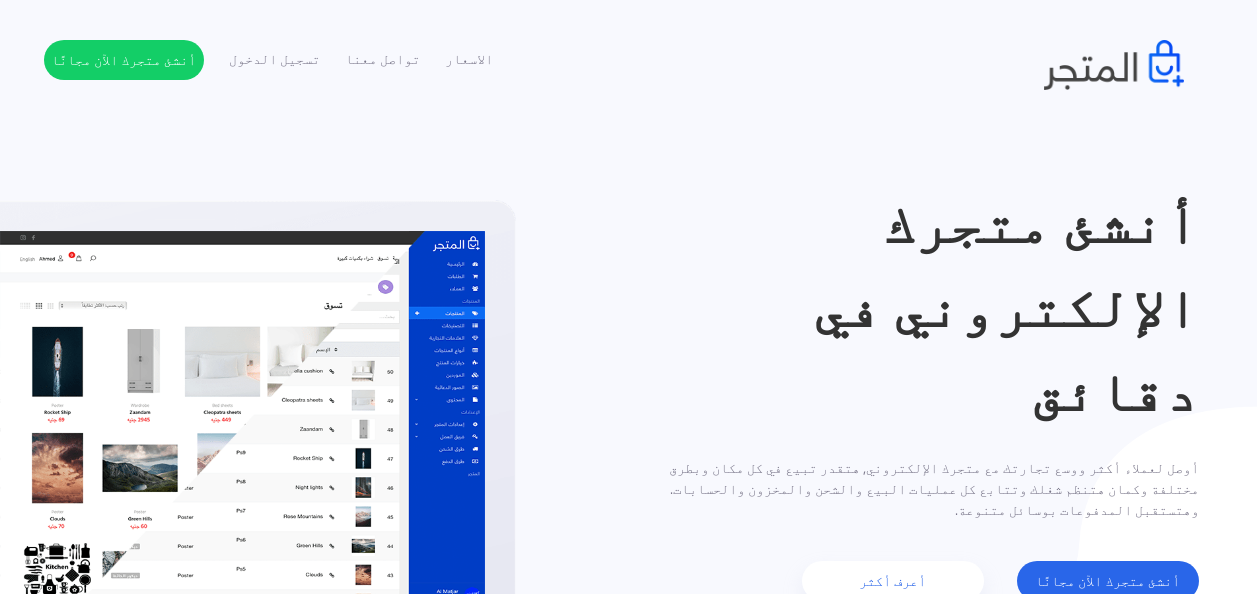 scroll, scrollTop: 0, scrollLeft: 0, axis: both 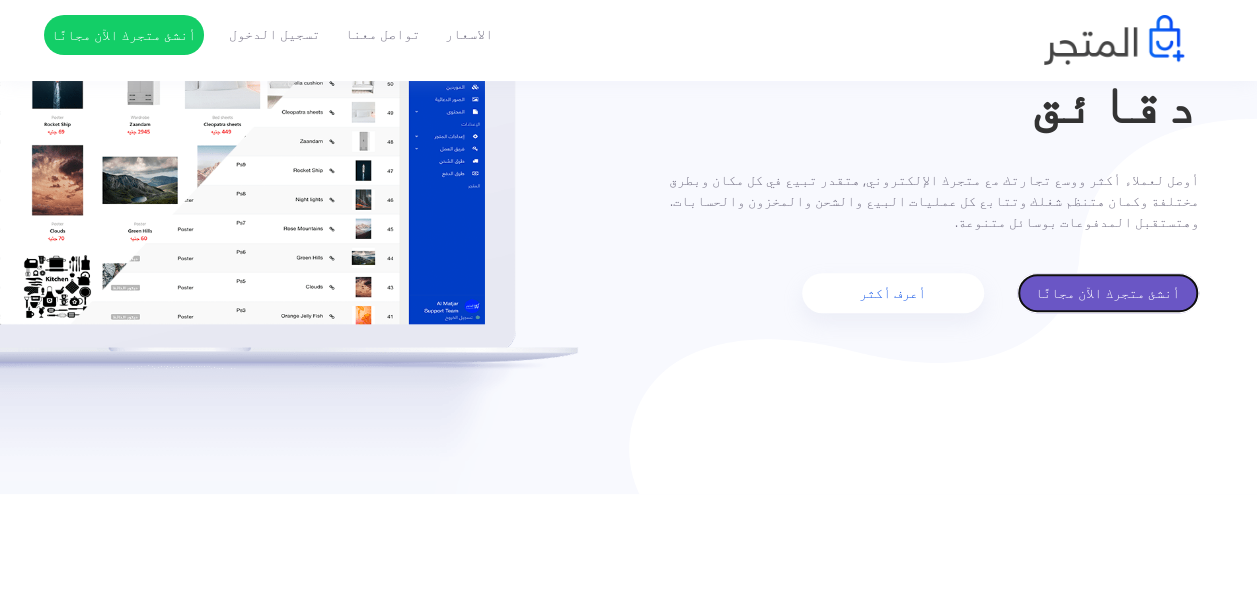 click on "أنشئ متجرك الآن مجانًا" at bounding box center [1108, 293] 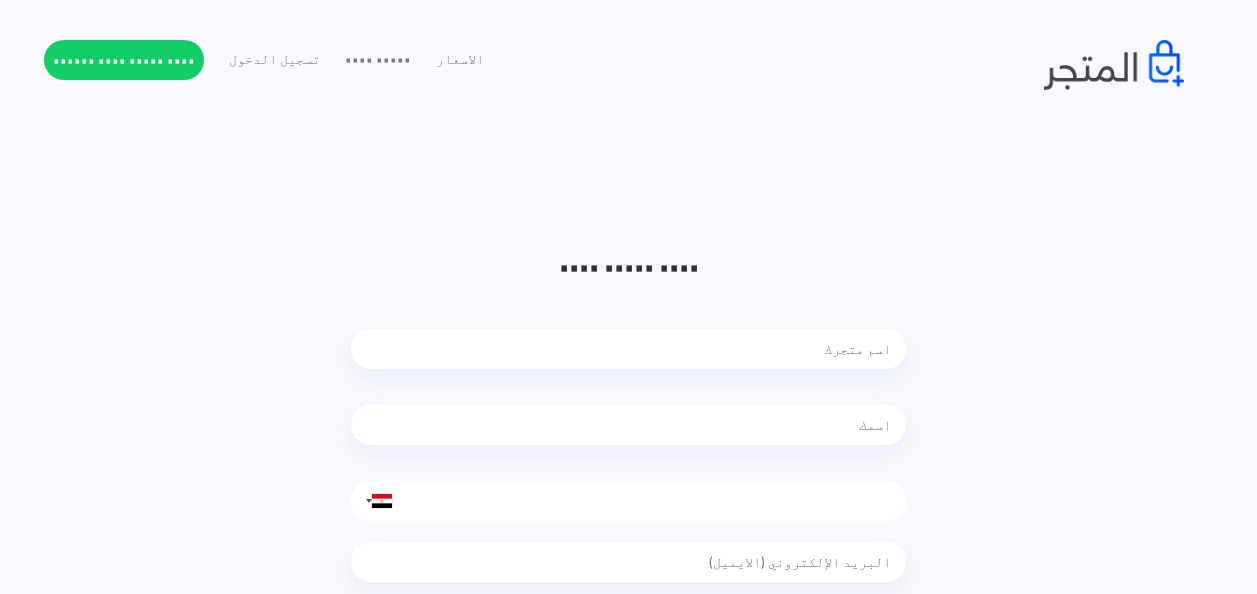 scroll, scrollTop: 0, scrollLeft: 0, axis: both 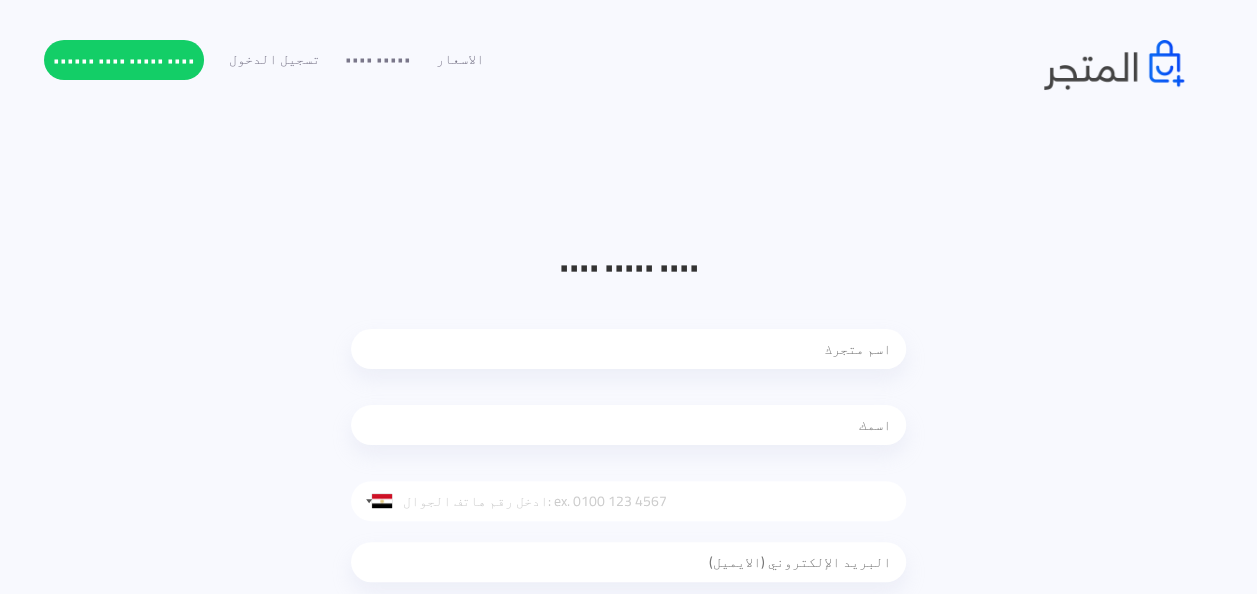 click at bounding box center (628, 349) 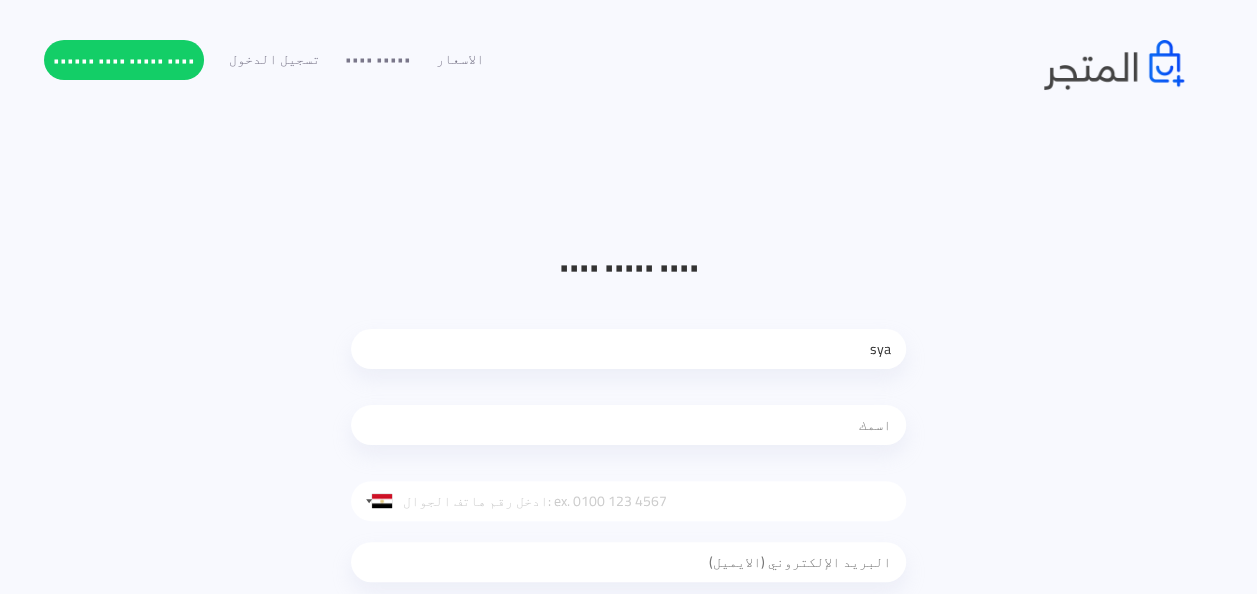 type on "sya" 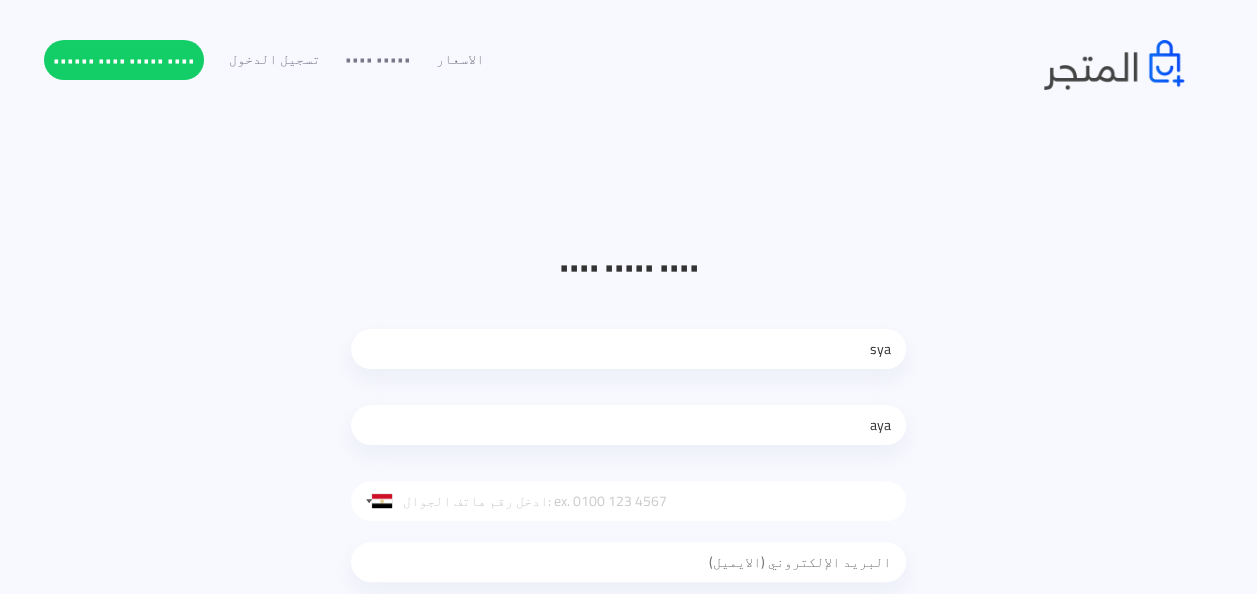 type on "aya" 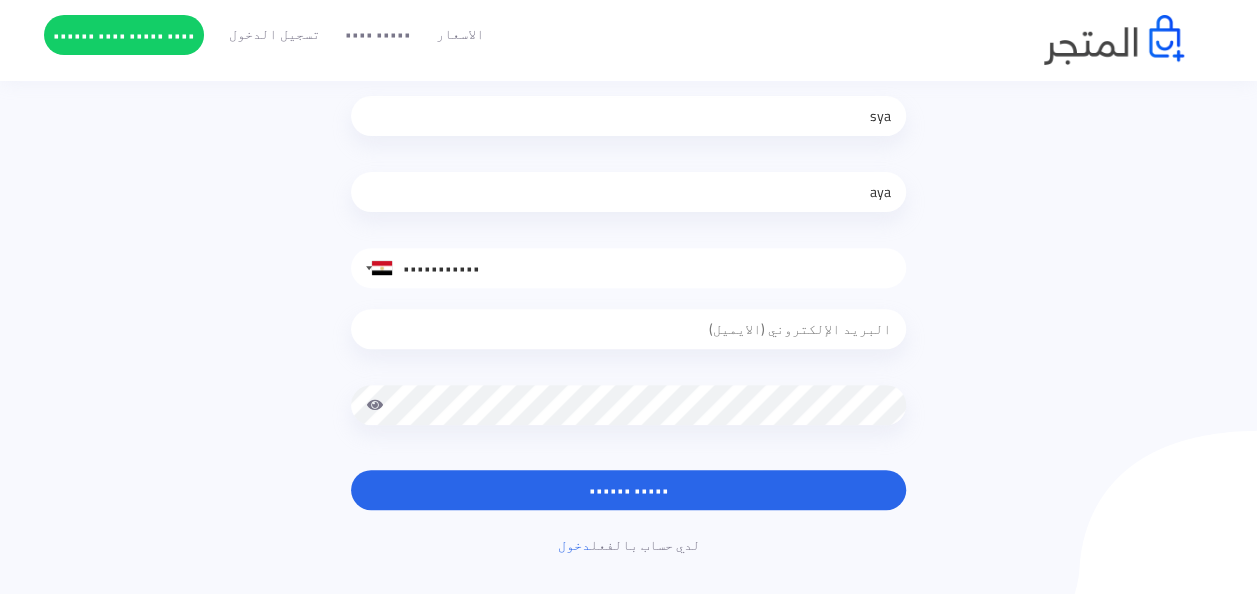 scroll, scrollTop: 253, scrollLeft: 0, axis: vertical 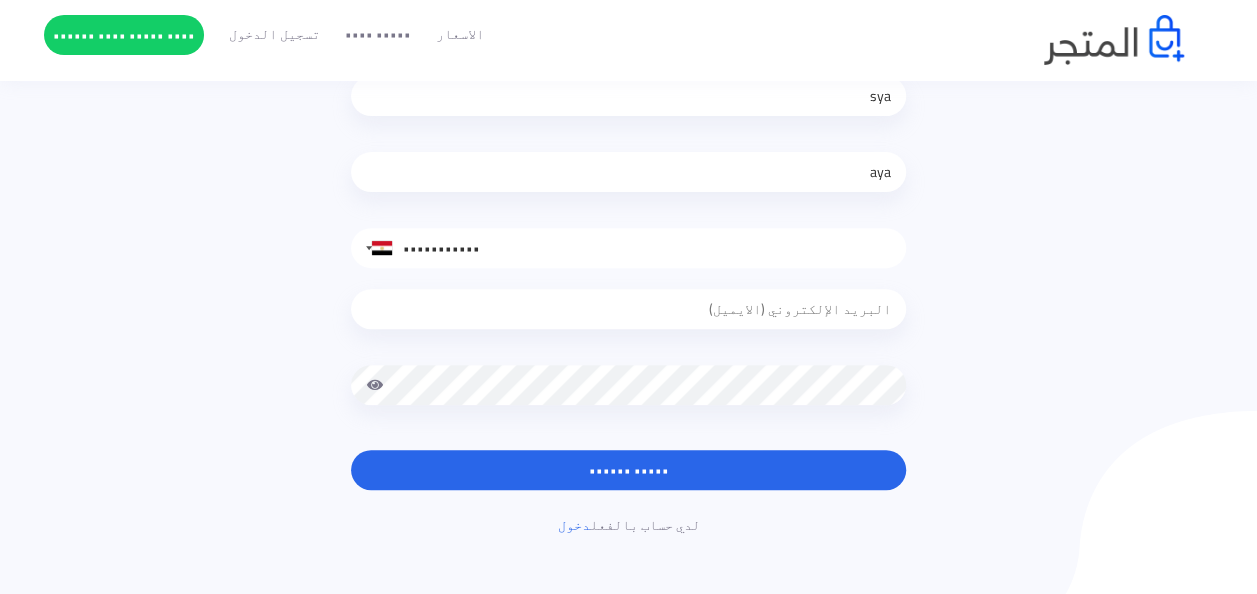 type on "•••••••••••" 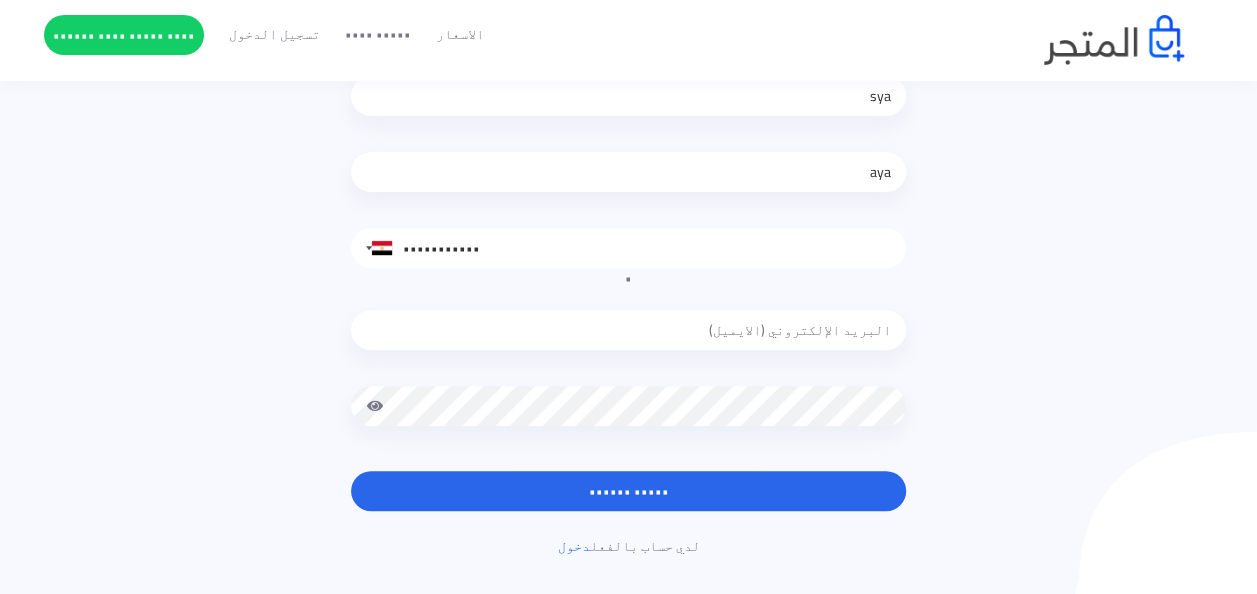click at bounding box center (628, 334) 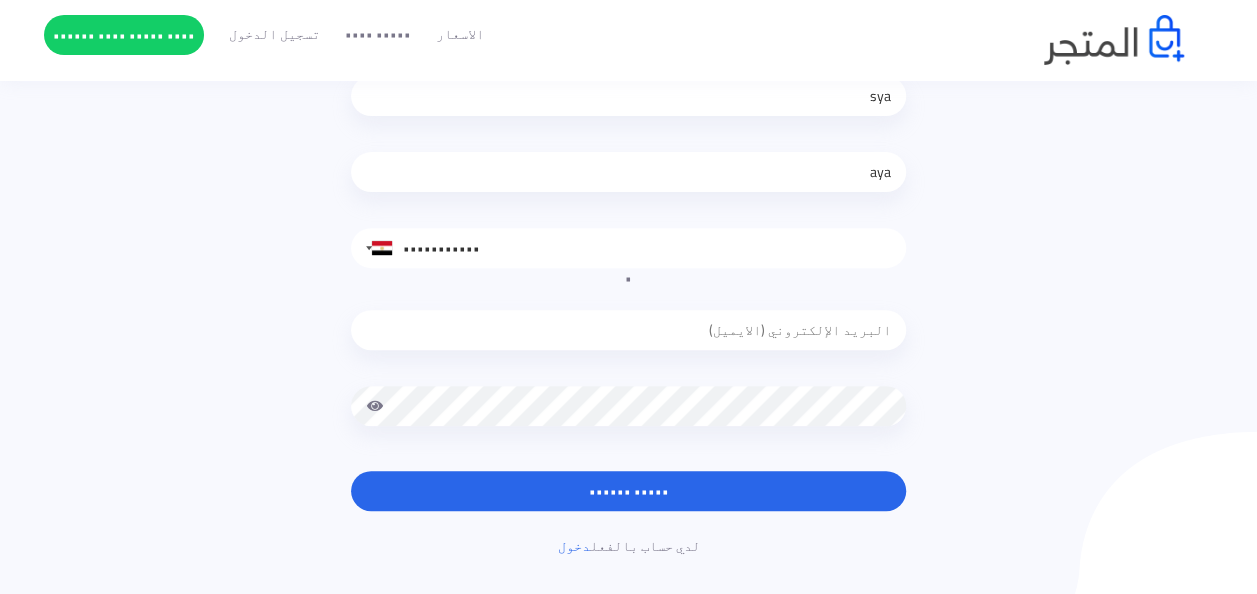 type on "[EMAIL]" 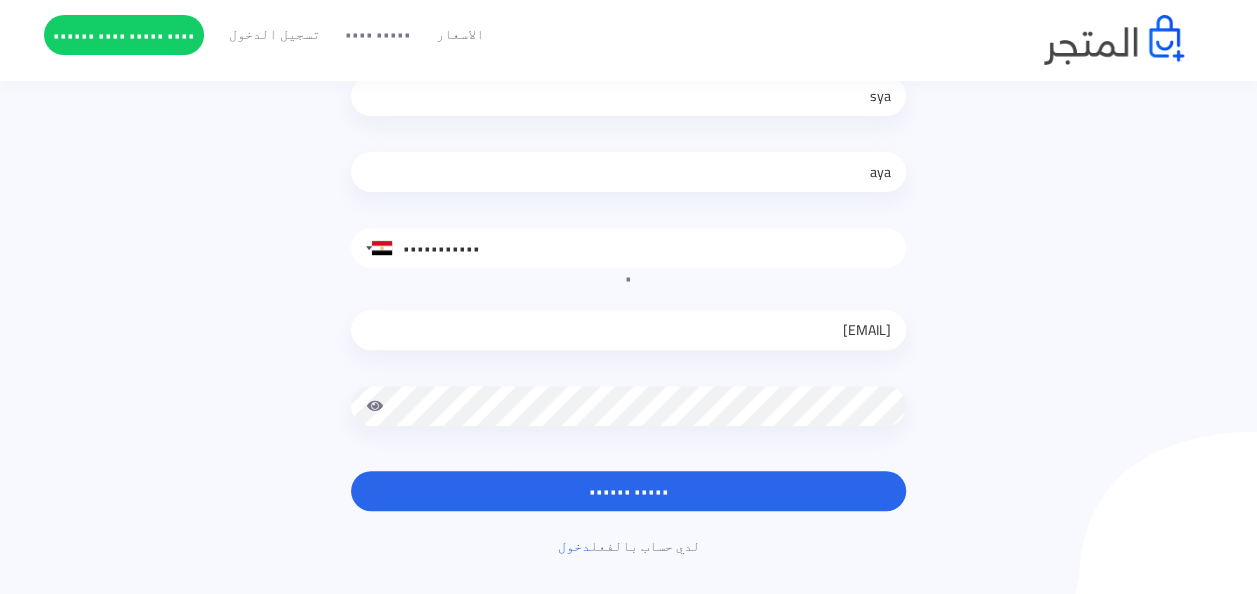 click on "••••• ••••••" at bounding box center [628, 491] 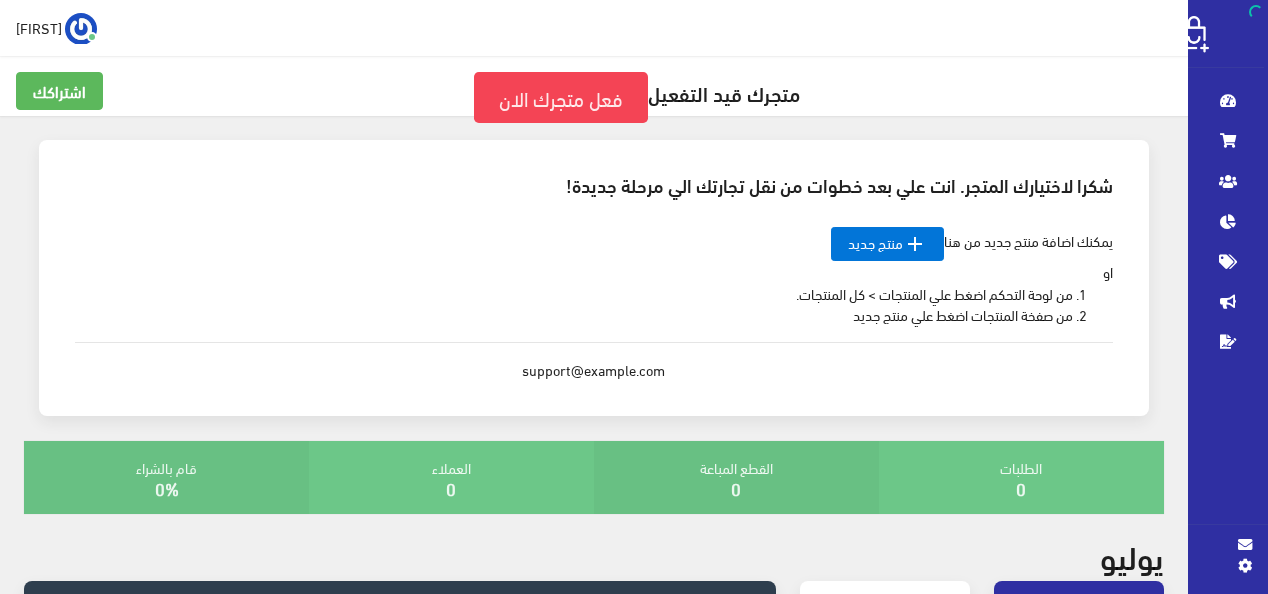 scroll, scrollTop: 0, scrollLeft: 0, axis: both 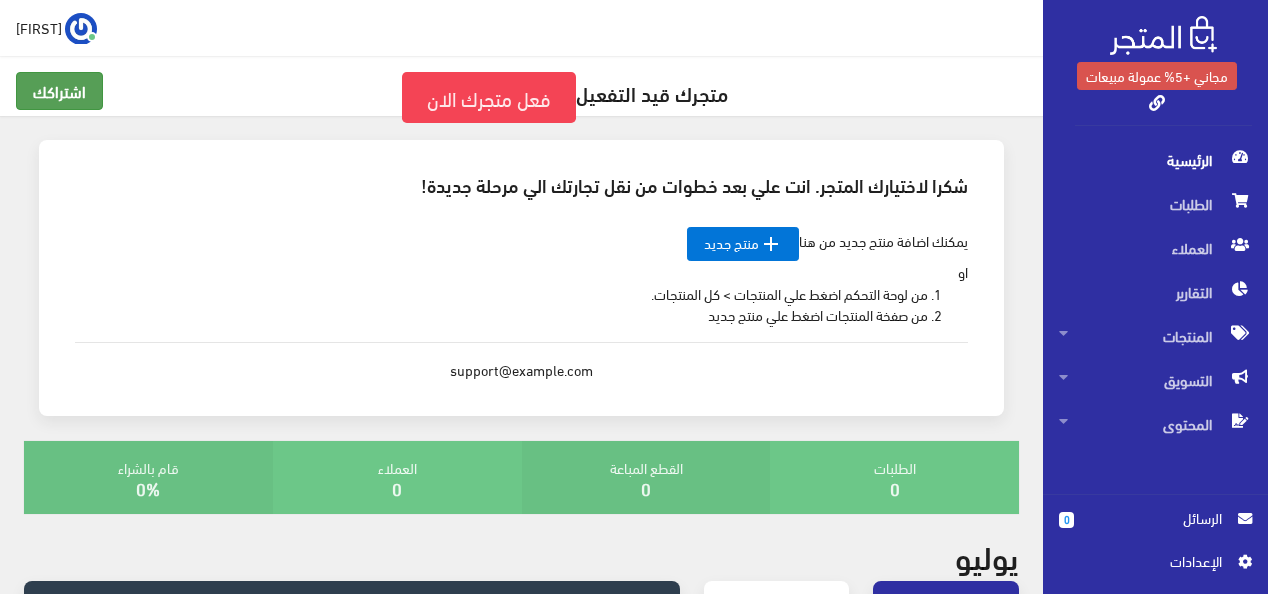 click on "اشتراكك" at bounding box center (59, 91) 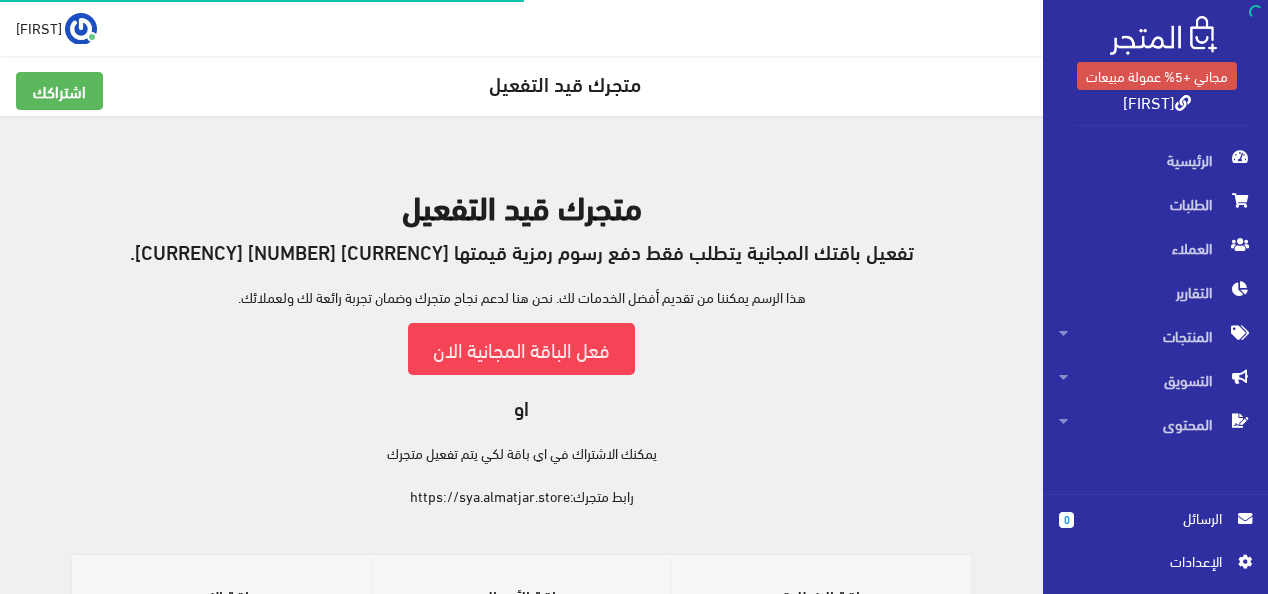 scroll, scrollTop: 0, scrollLeft: 0, axis: both 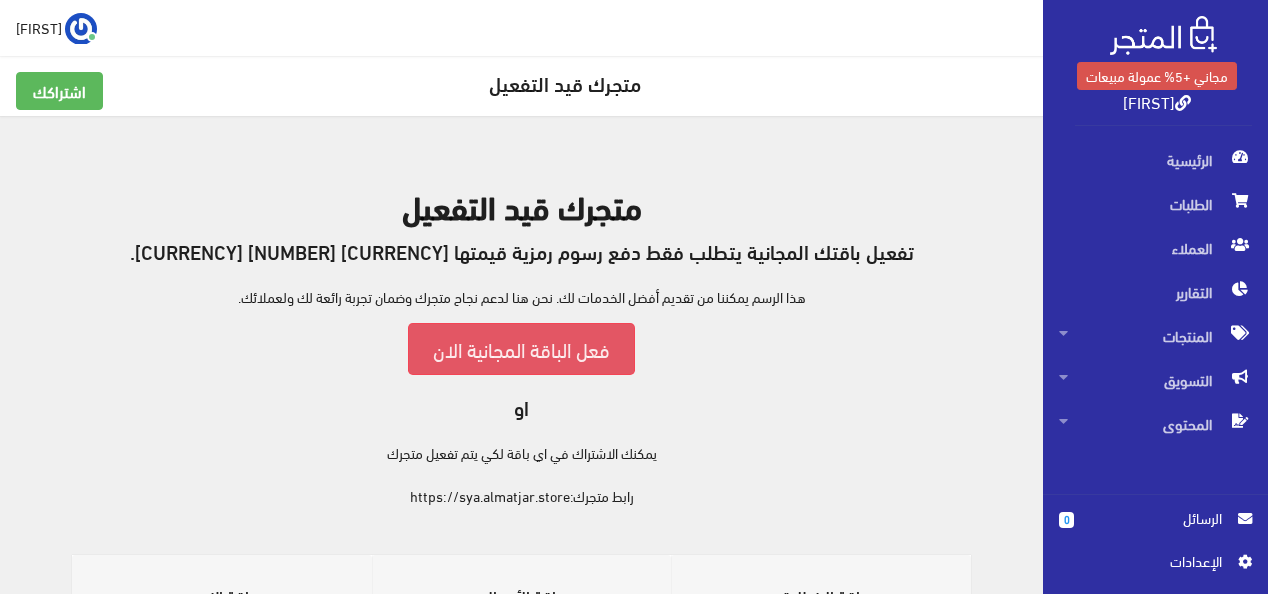click on "فعل الباقة المجانية الان" at bounding box center (521, 348) 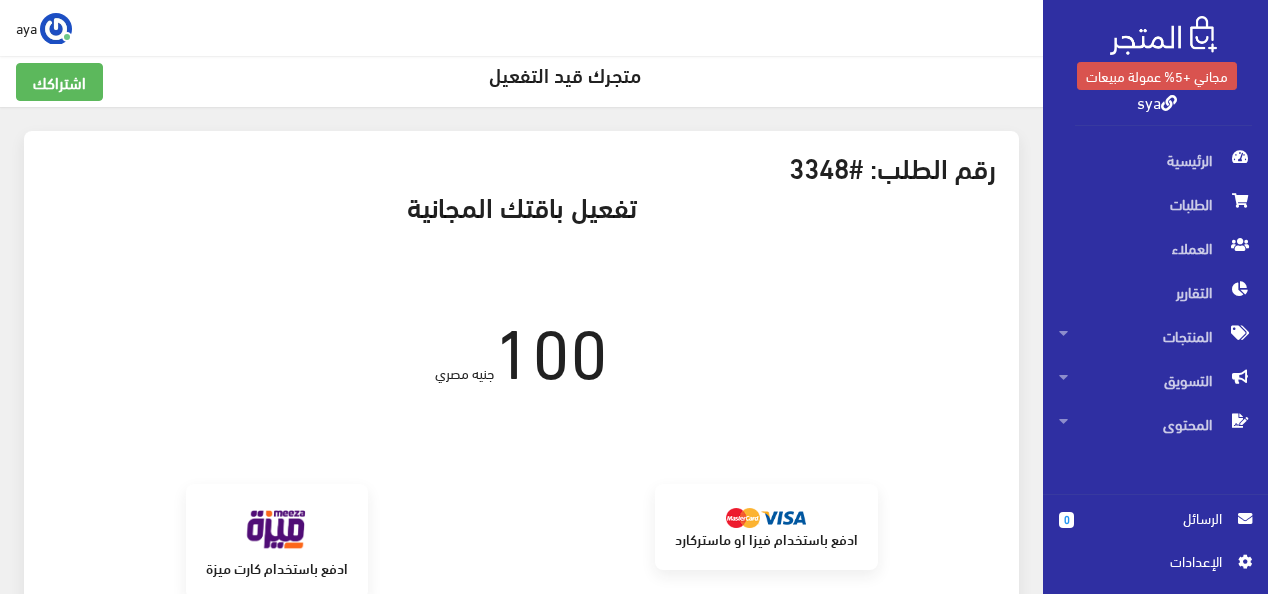 scroll, scrollTop: 0, scrollLeft: 0, axis: both 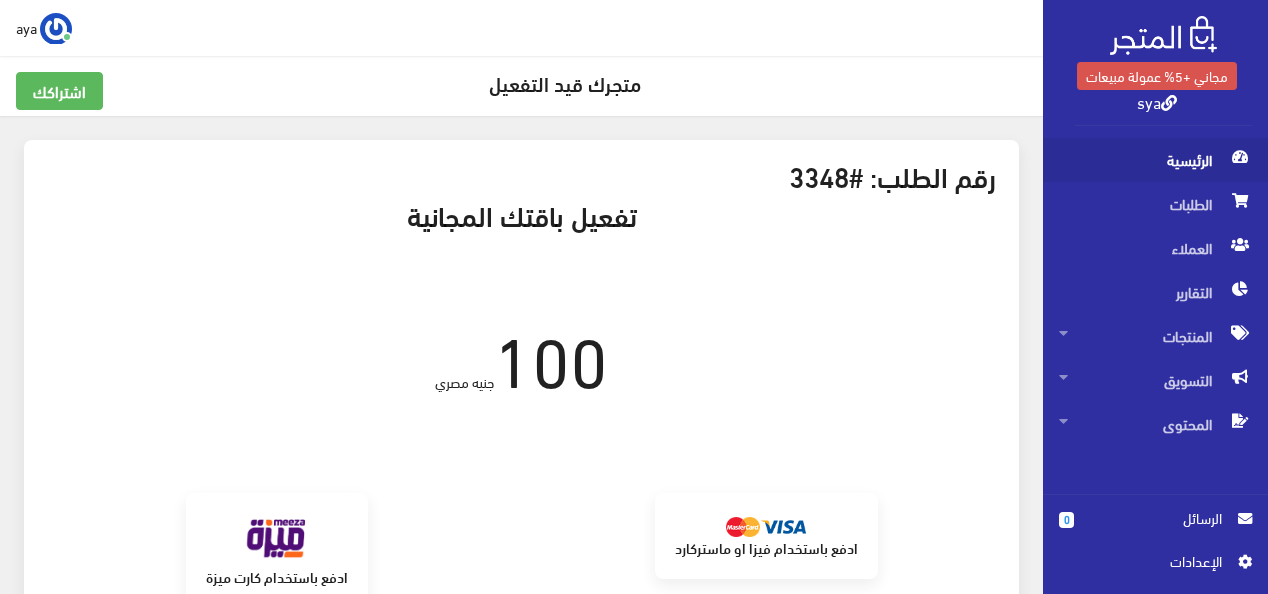 click on "الرئيسية" at bounding box center [1155, 160] 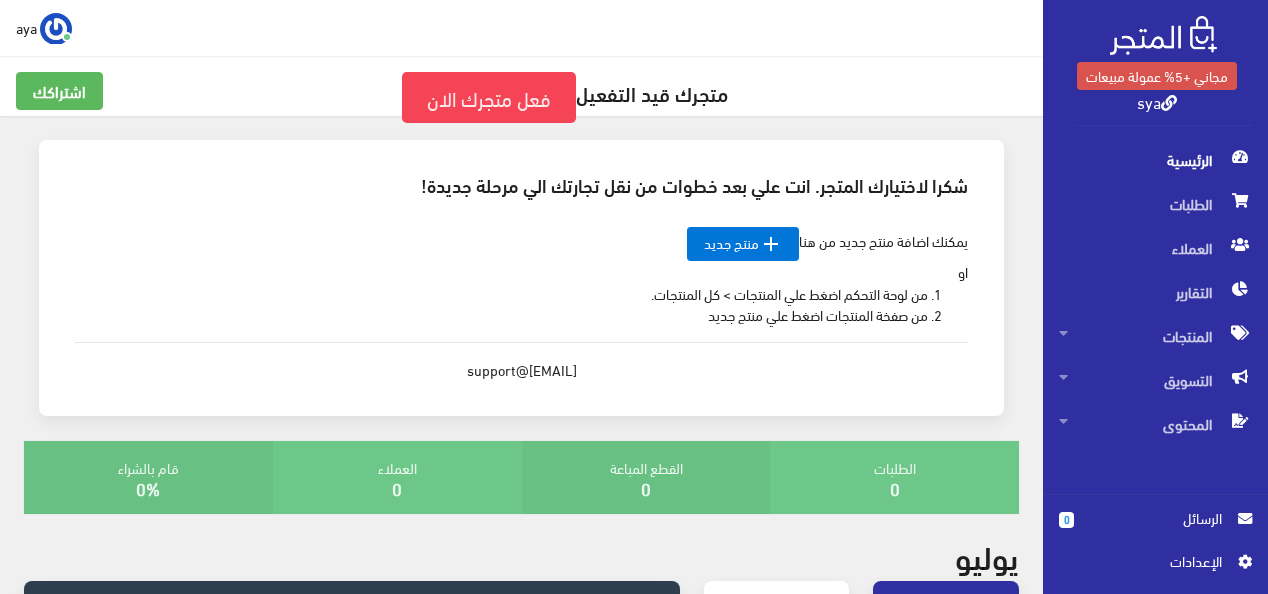 click on "يمكنك اضافة منتج جديد من هنا
  منتج جديد
او
من لوحة التحكم اضغط علي المنتجات > كل المنتجات.
من صفخة المنتجات اضغط علي منتج جديد
support@almatjar.store" at bounding box center [521, 304] 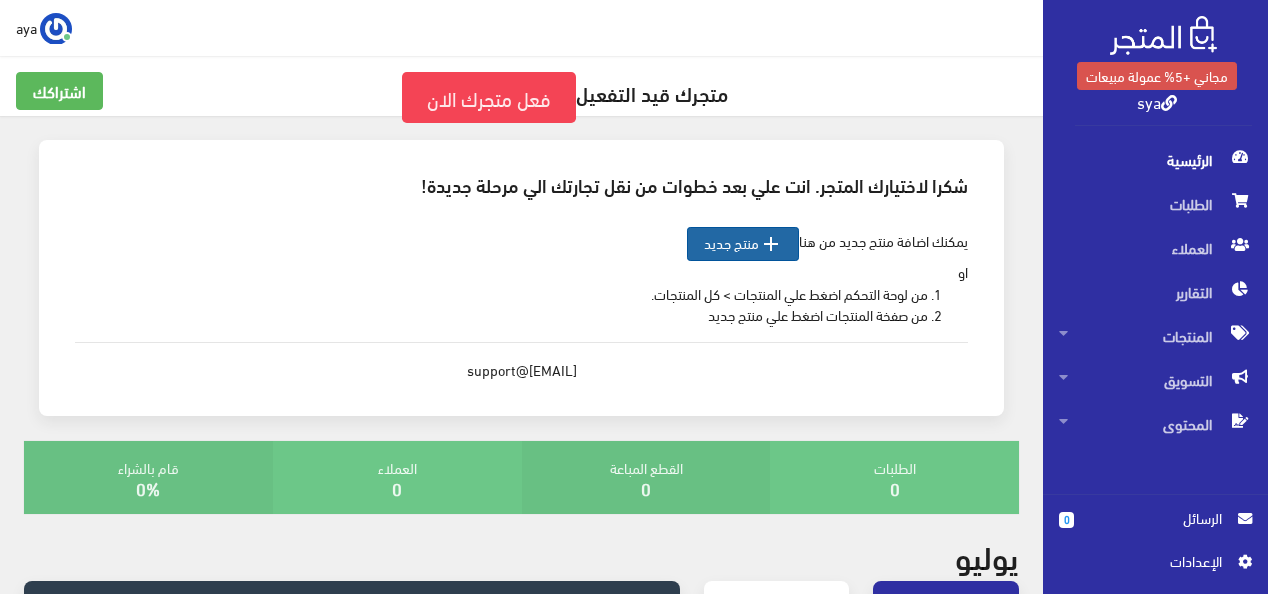 click on "" at bounding box center (771, 244) 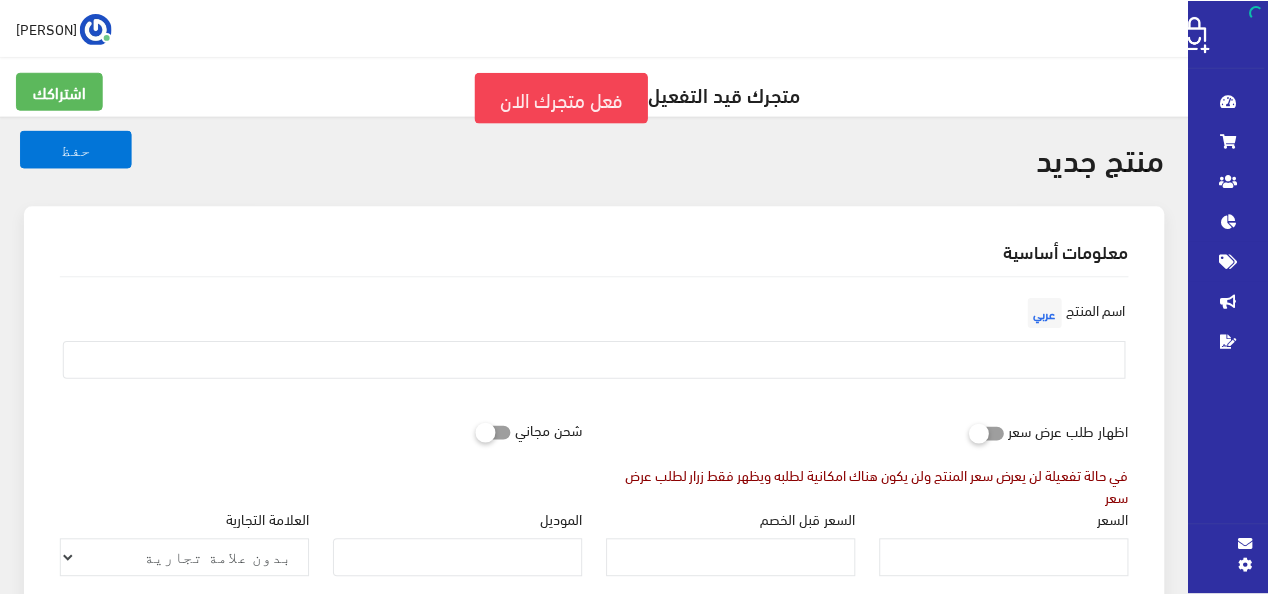 scroll, scrollTop: 0, scrollLeft: 0, axis: both 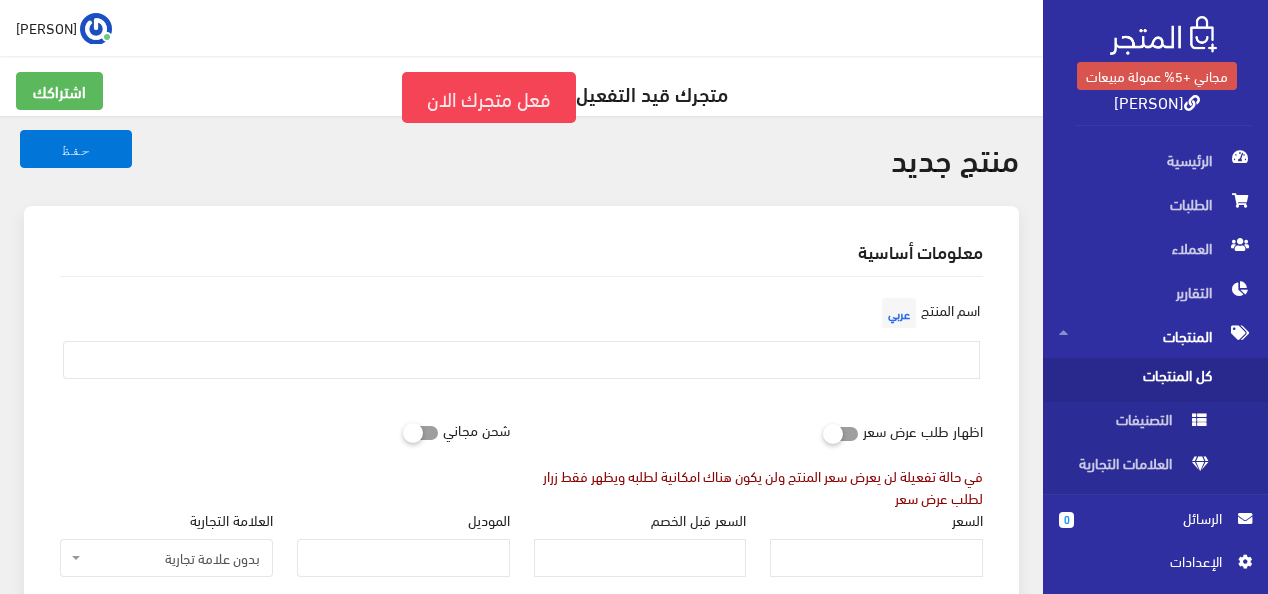 click at bounding box center (823, 433) 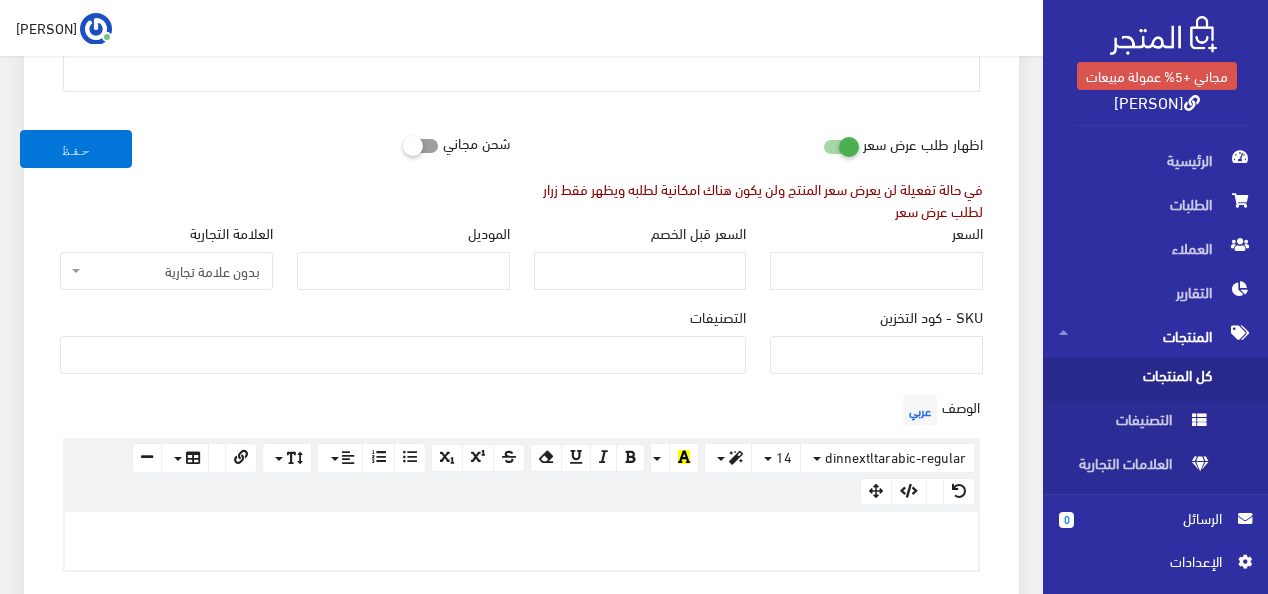 scroll, scrollTop: 298, scrollLeft: 0, axis: vertical 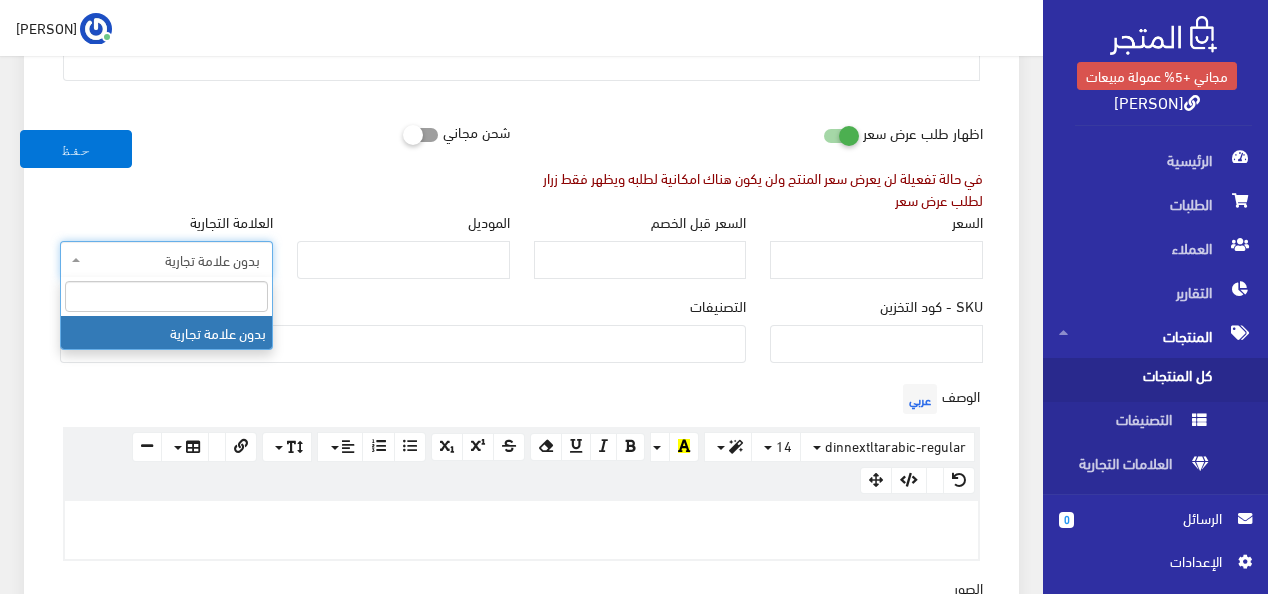 click on "بدون علامة تجارية" at bounding box center (166, 260) 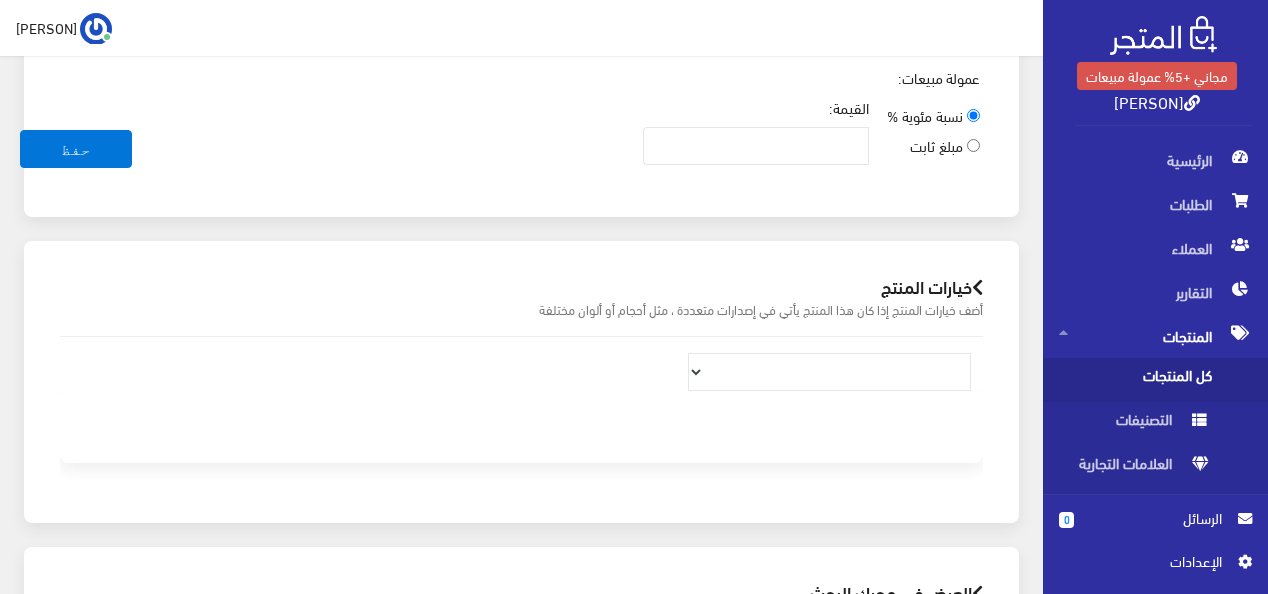 scroll, scrollTop: 1109, scrollLeft: 0, axis: vertical 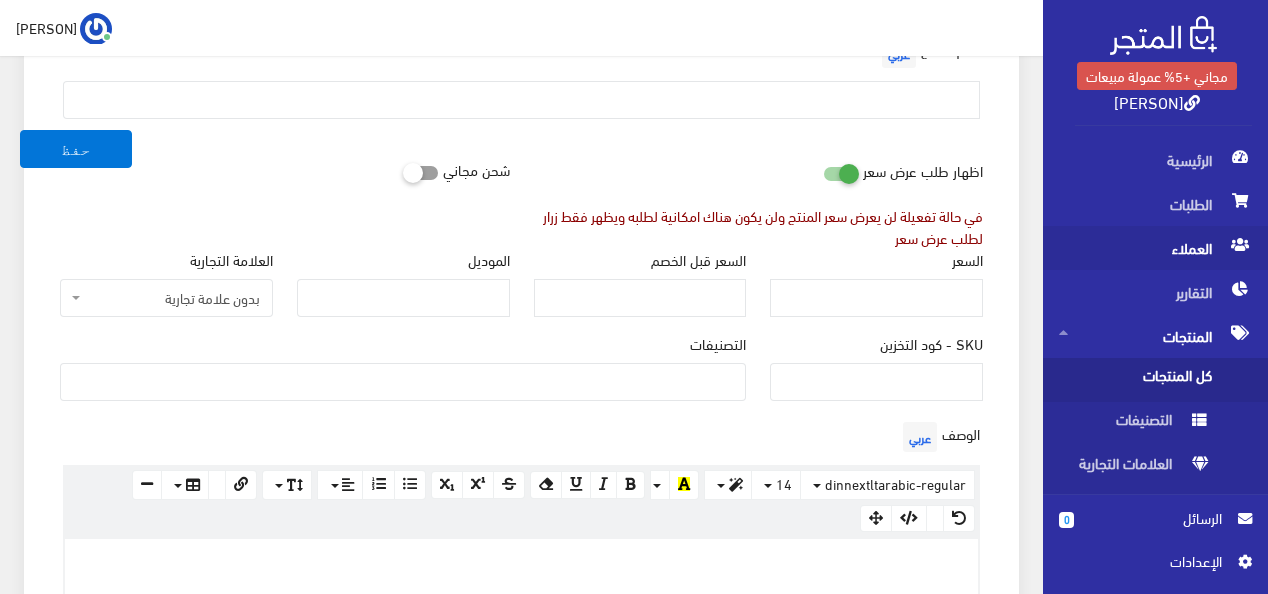click on "العملاء" at bounding box center [1155, 248] 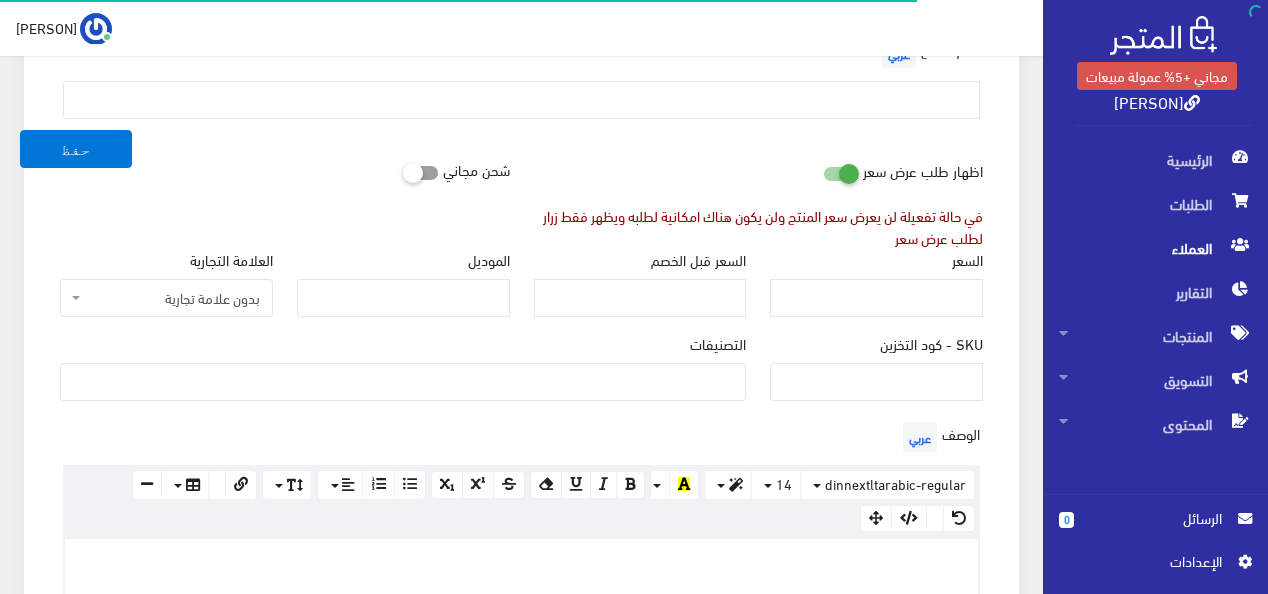 scroll, scrollTop: 0, scrollLeft: 0, axis: both 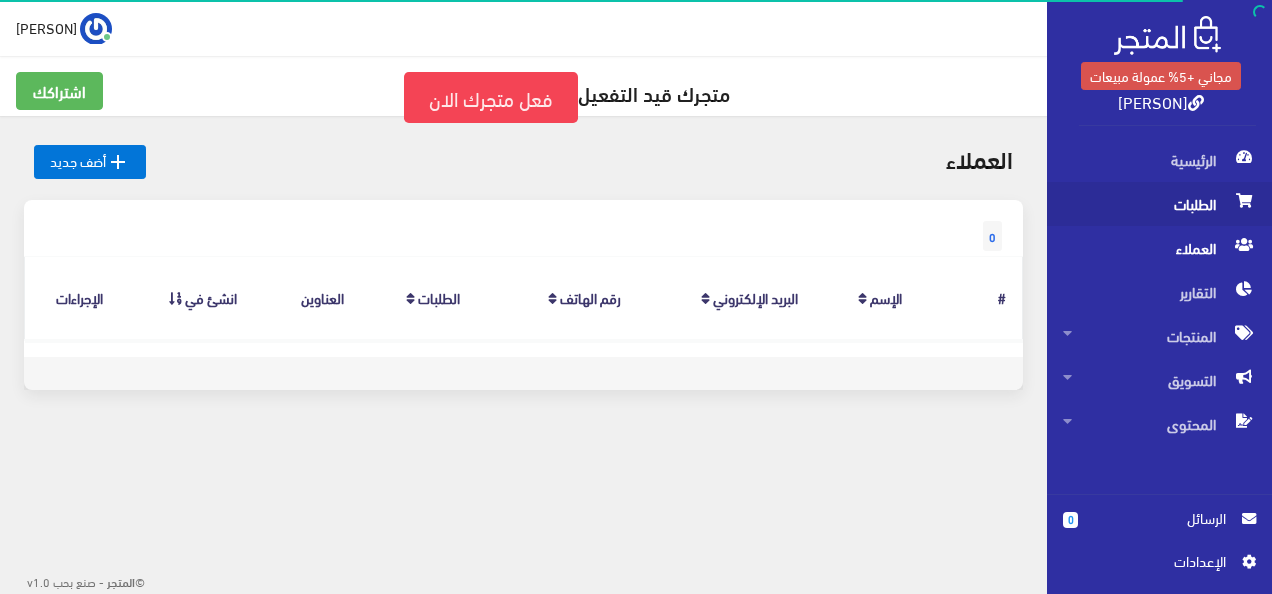 click on "الطلبات" at bounding box center [1159, 204] 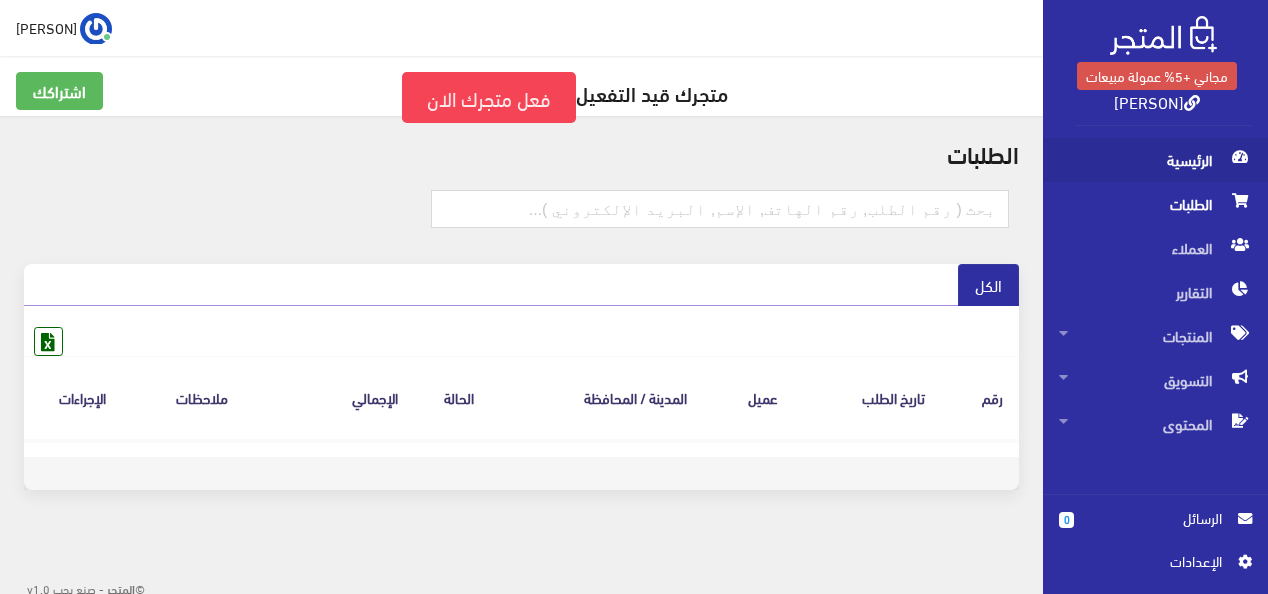 click on "الرئيسية" at bounding box center [1155, 160] 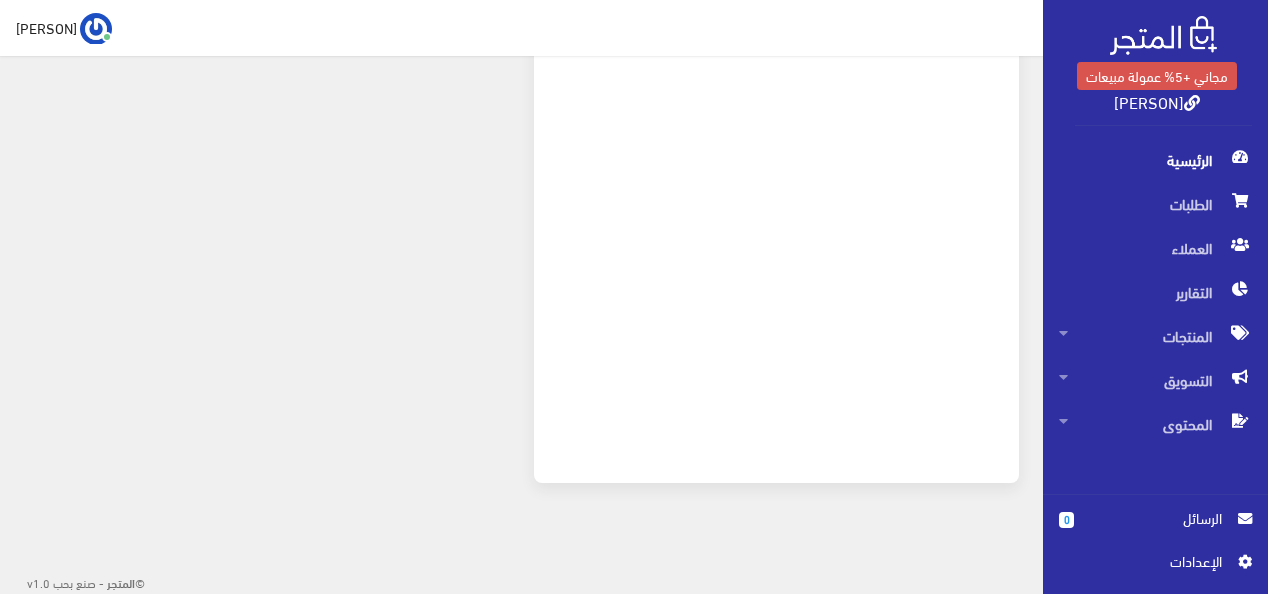 scroll, scrollTop: 0, scrollLeft: 0, axis: both 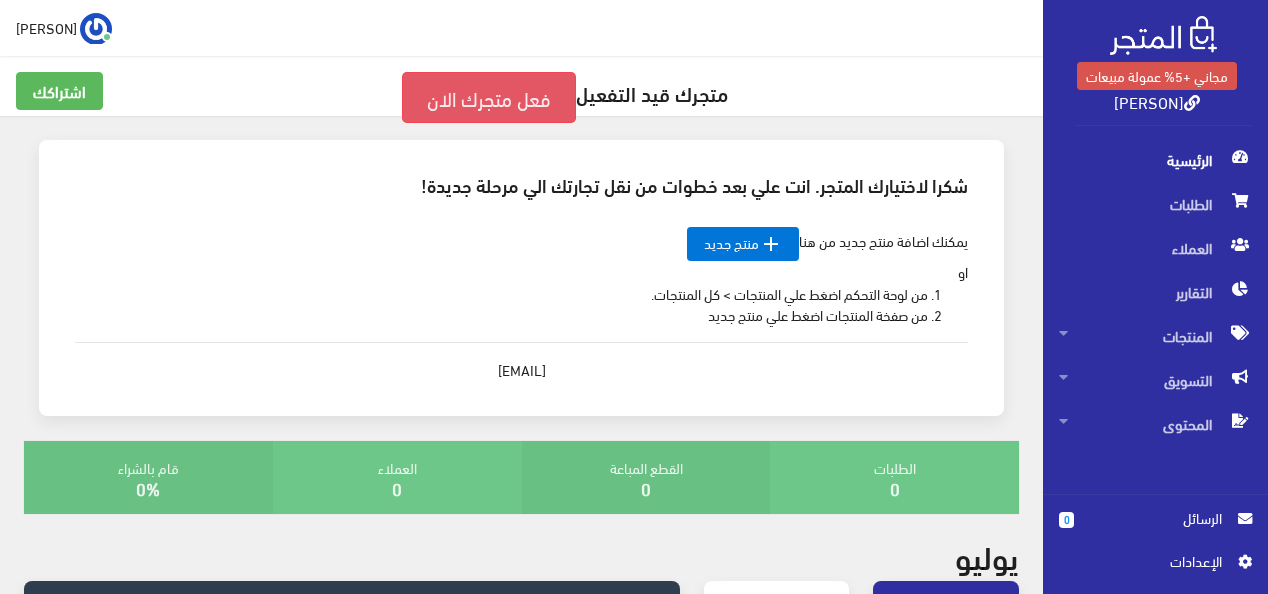 click on "فعل متجرك الان" at bounding box center (489, 97) 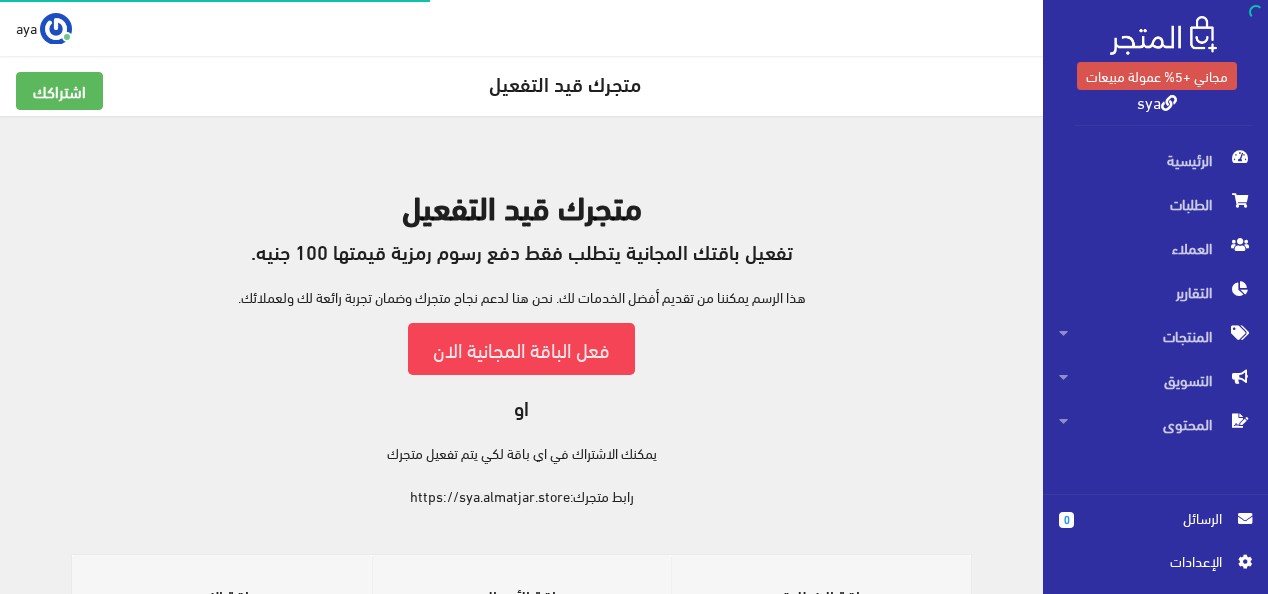 scroll, scrollTop: 0, scrollLeft: 0, axis: both 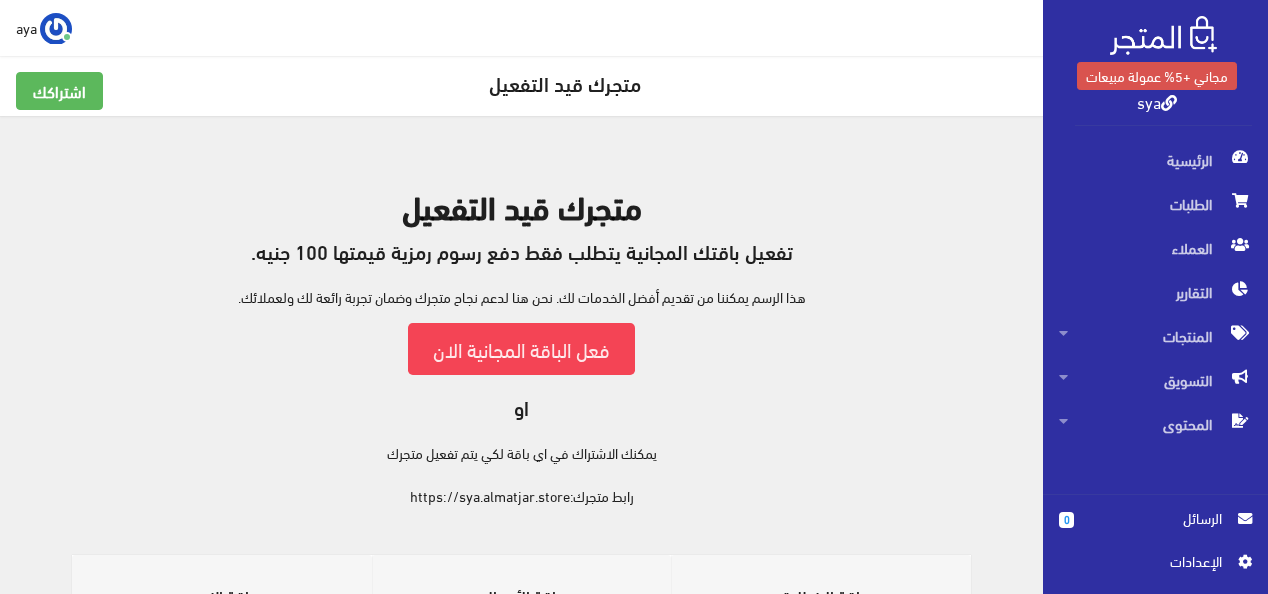 click on "aya" at bounding box center [44, 28] 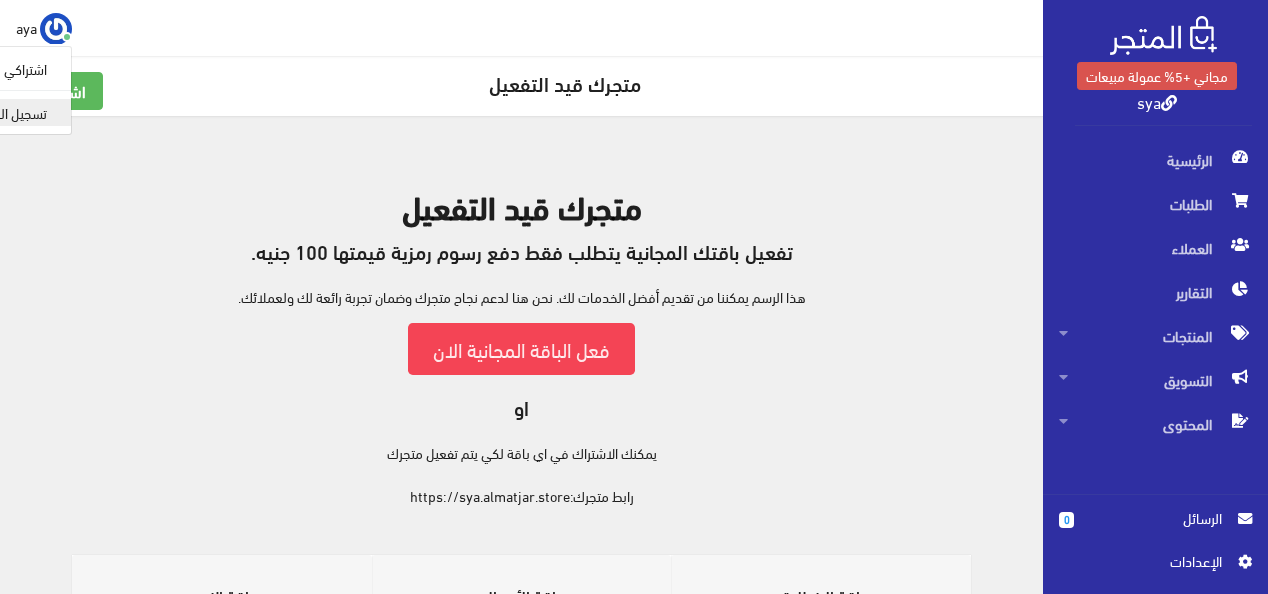click on "تسجيل الخروج" at bounding box center (-8, 112) 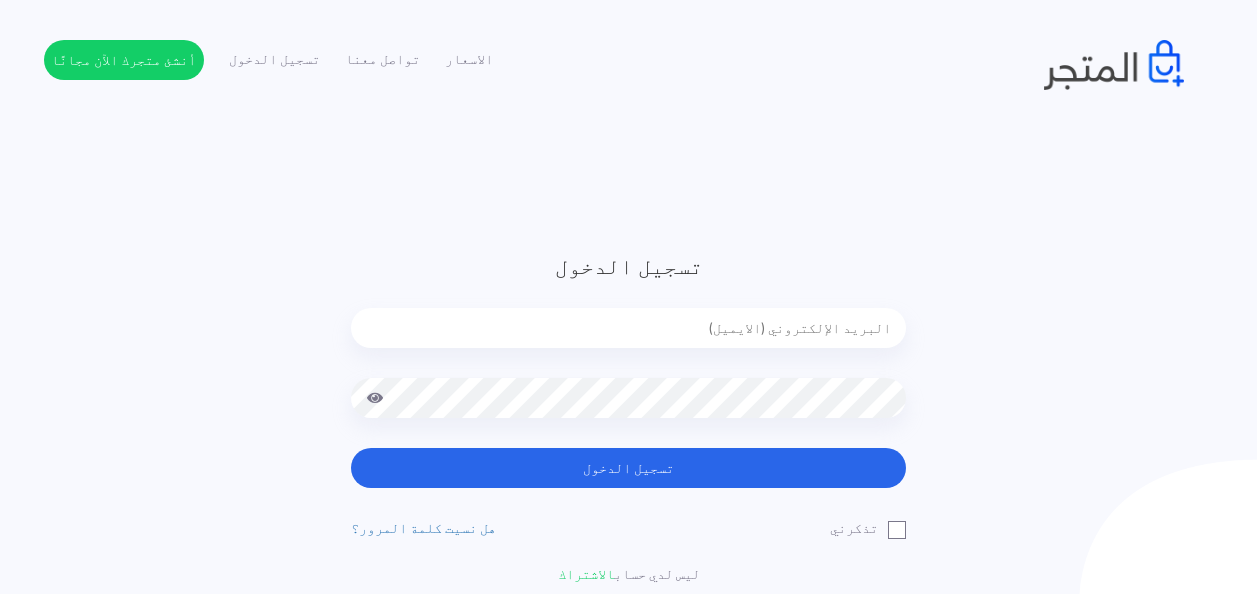 scroll, scrollTop: 0, scrollLeft: 0, axis: both 